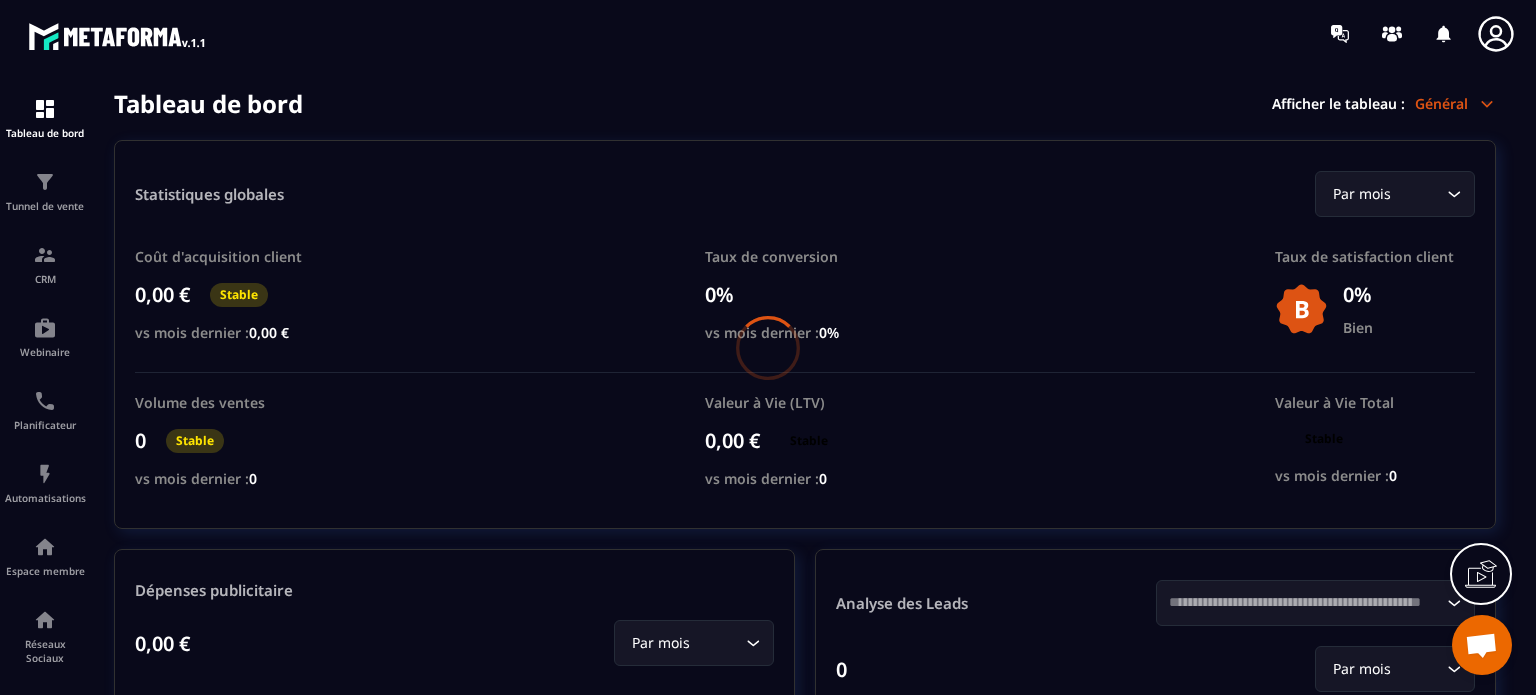 scroll, scrollTop: 0, scrollLeft: 0, axis: both 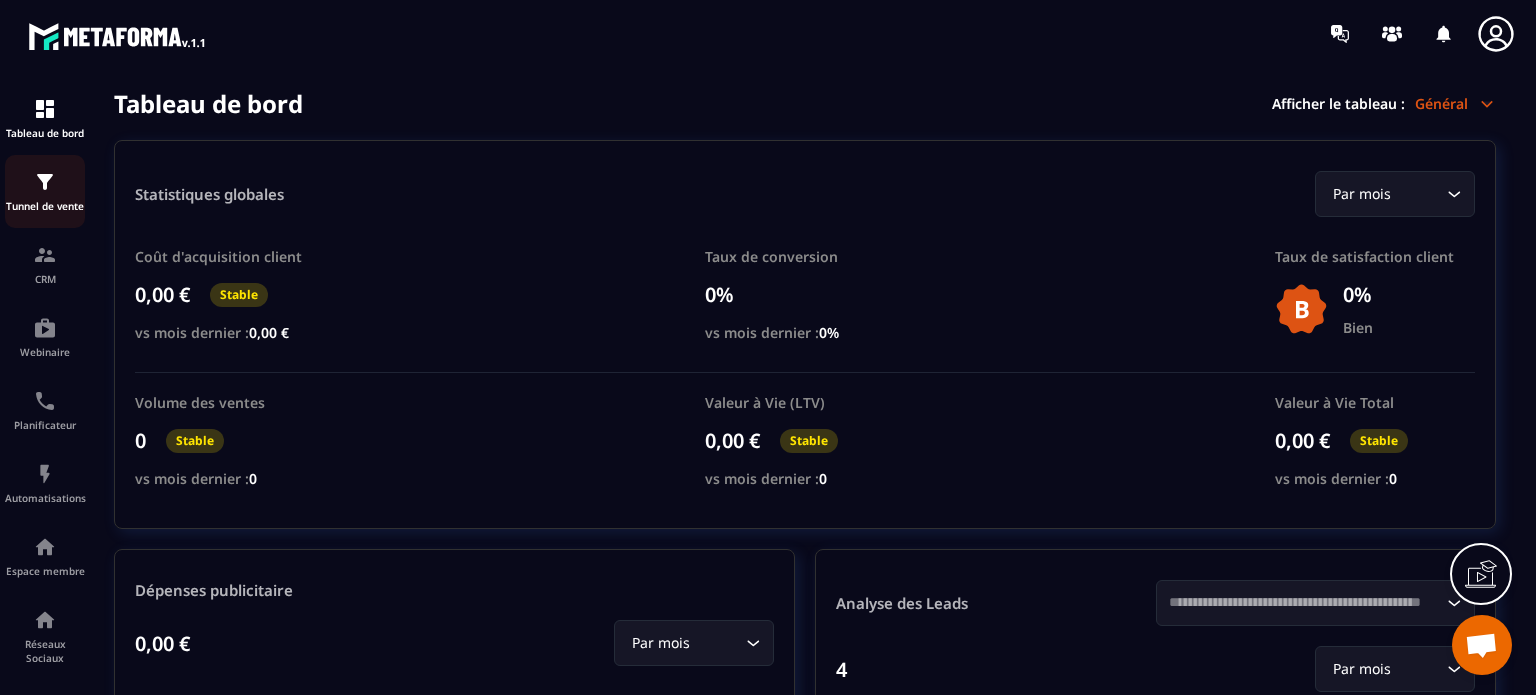 click on "Tunnel de vente" at bounding box center (45, 191) 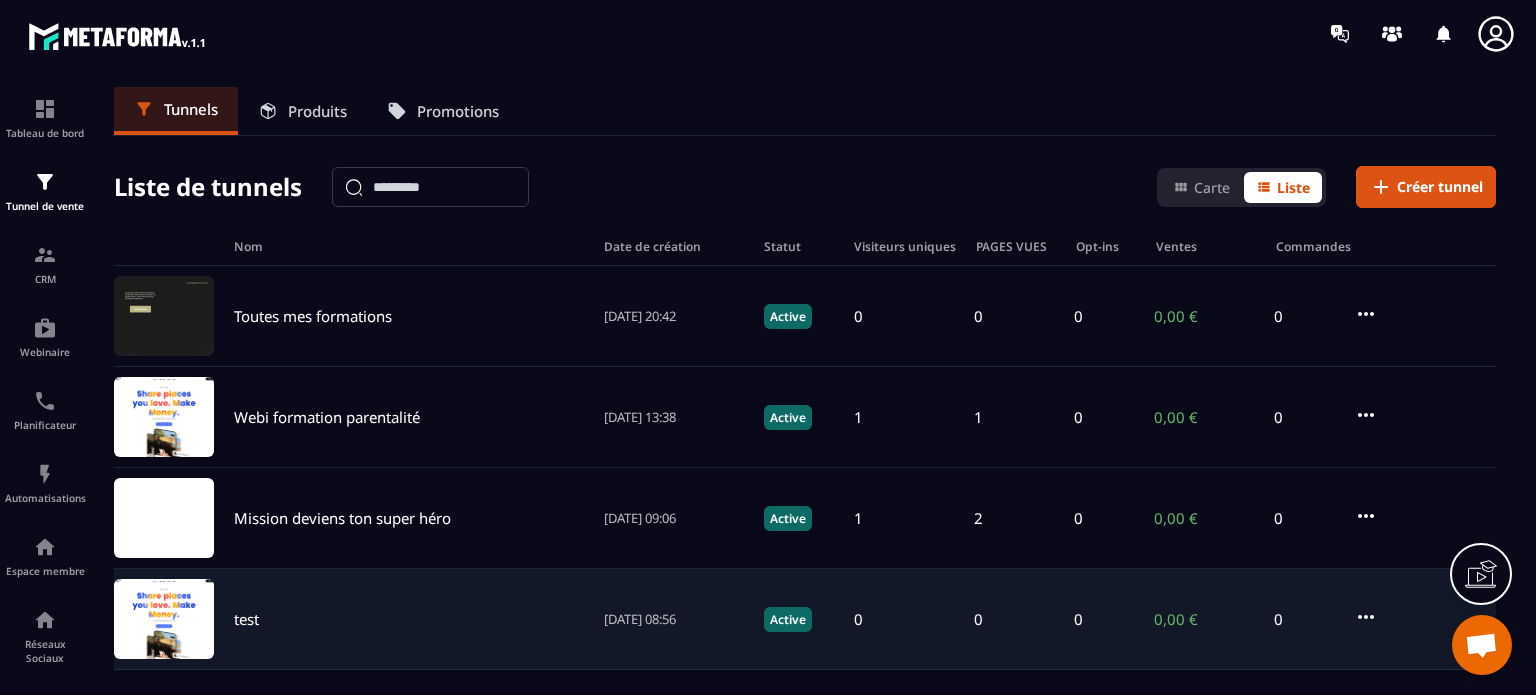 click on "test [DATE] 08:56 Active 0 0 0 0,00 € 0" 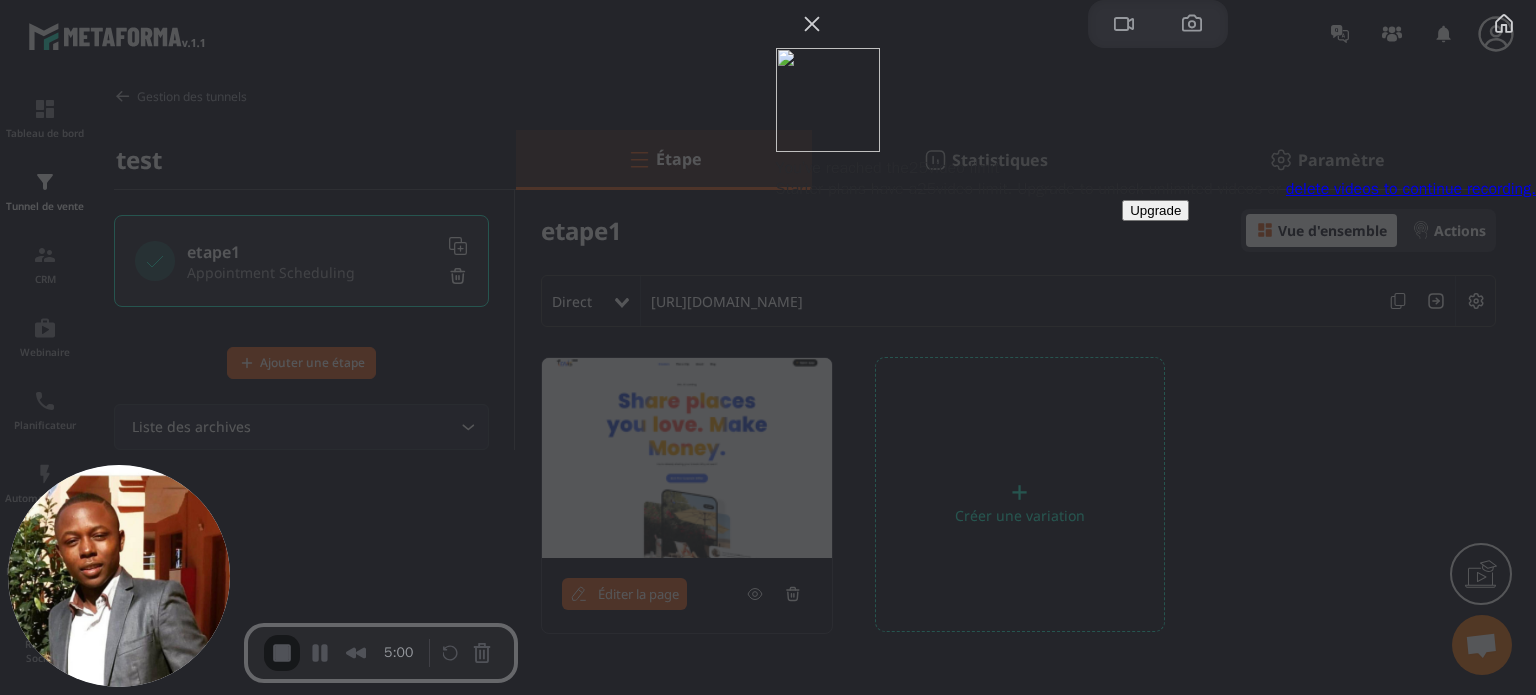 click on "delete videos to continue recording." at bounding box center (1411, 189) 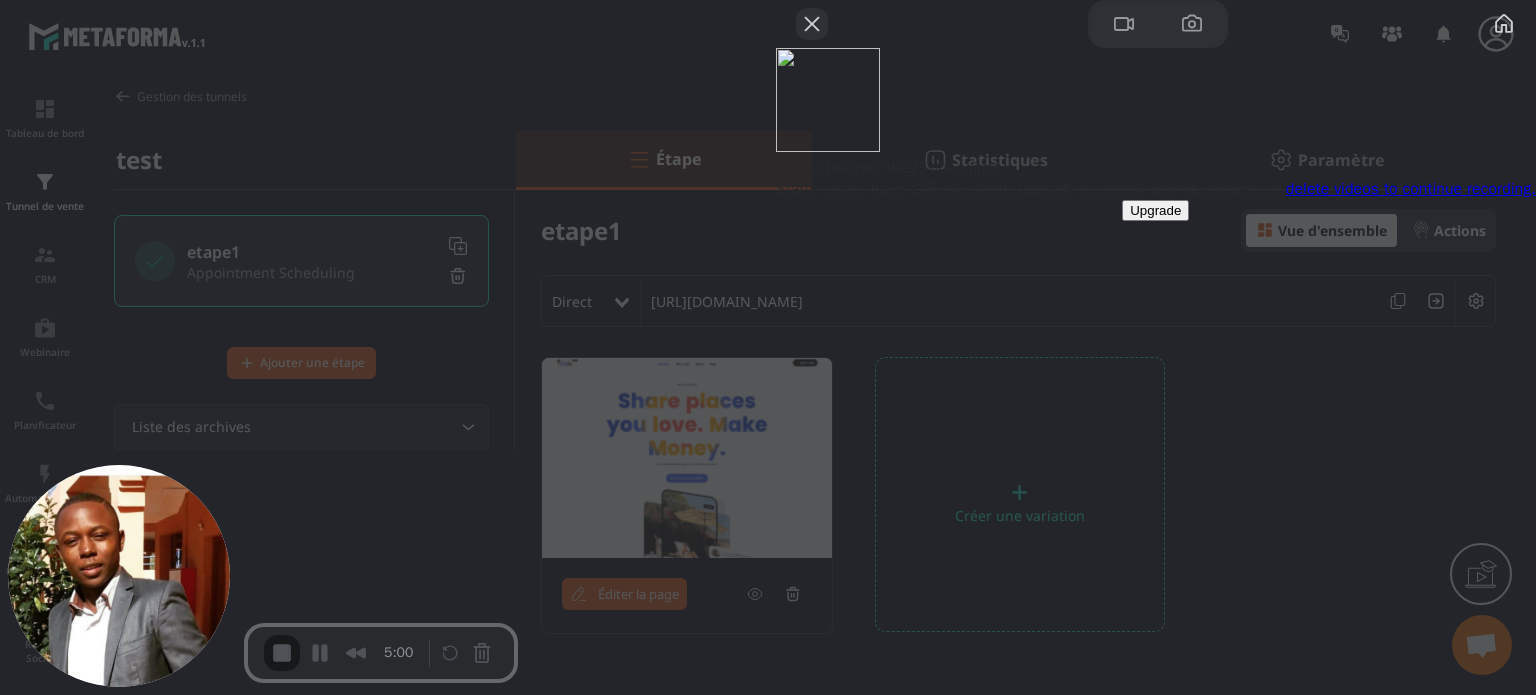 click at bounding box center [812, 24] 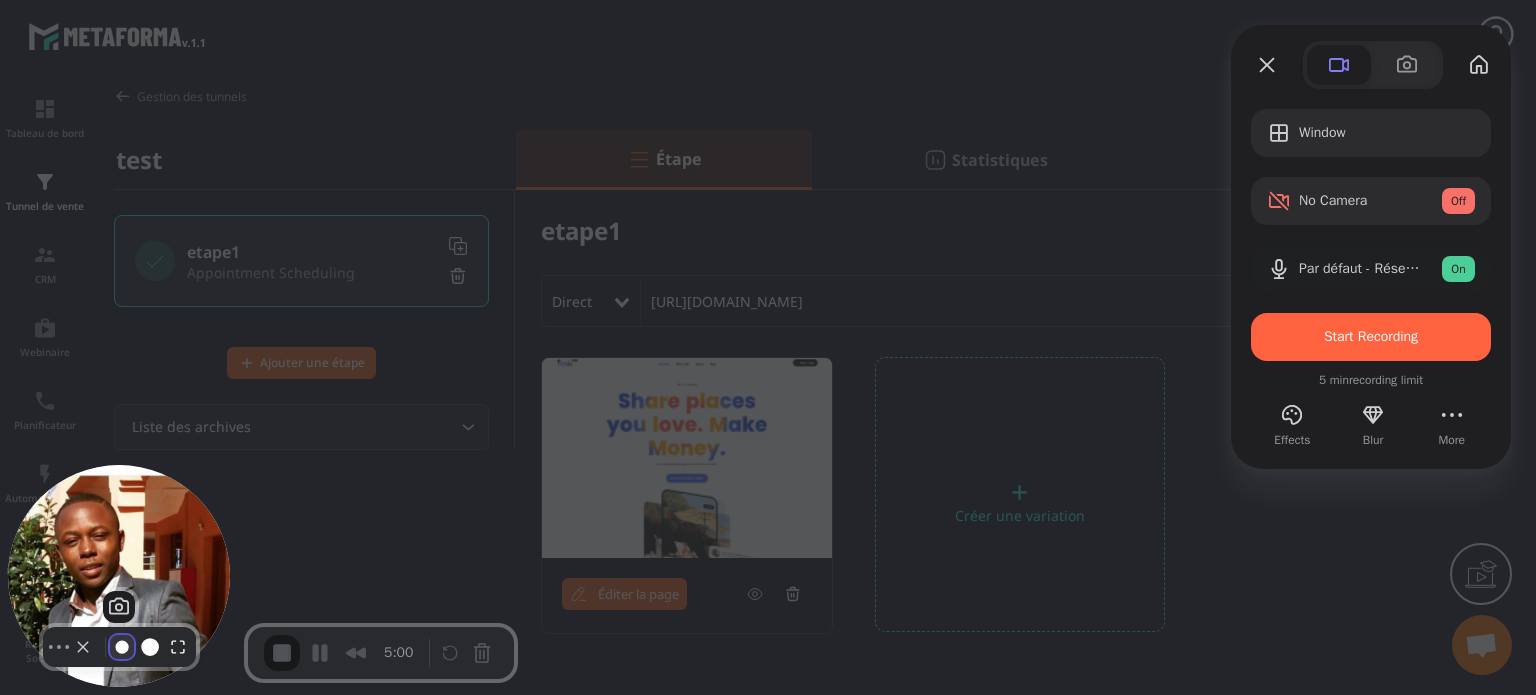 click at bounding box center (122, 647) 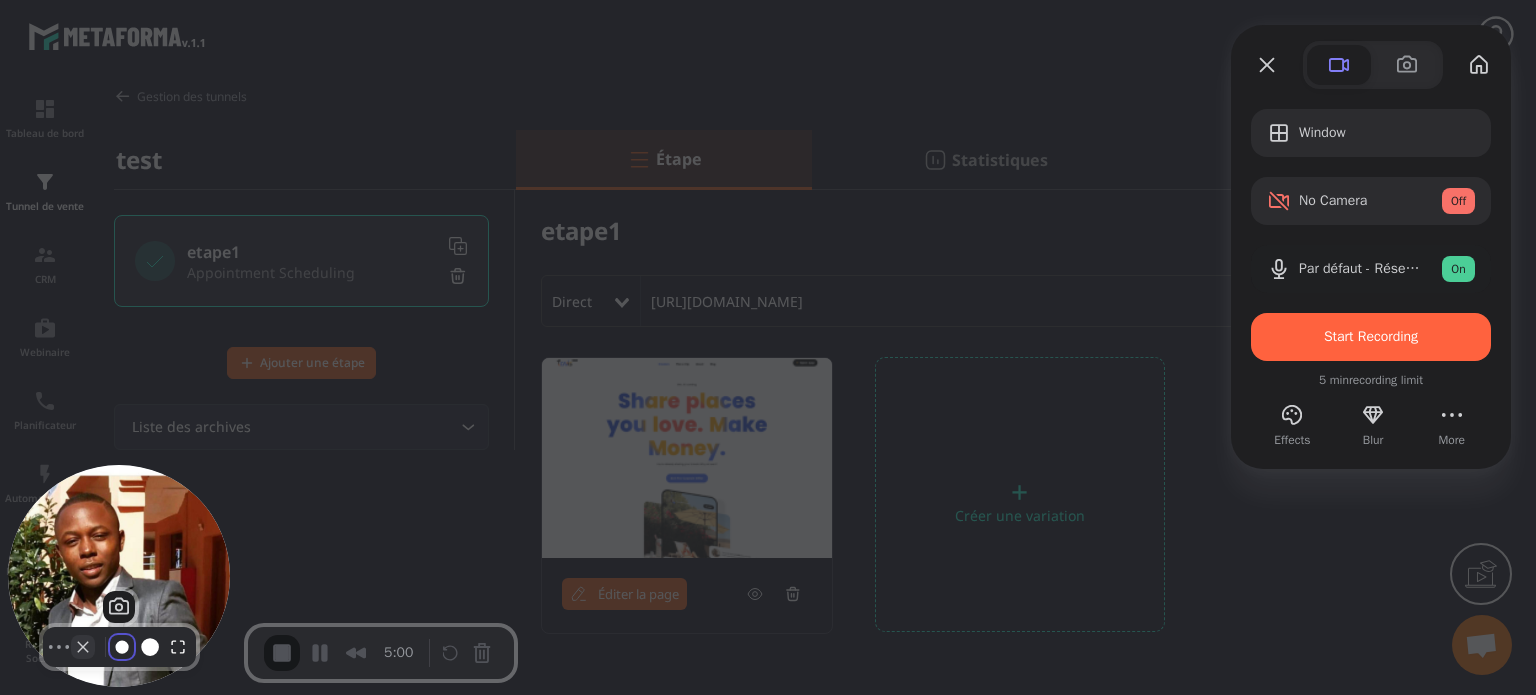 click at bounding box center (83, 647) 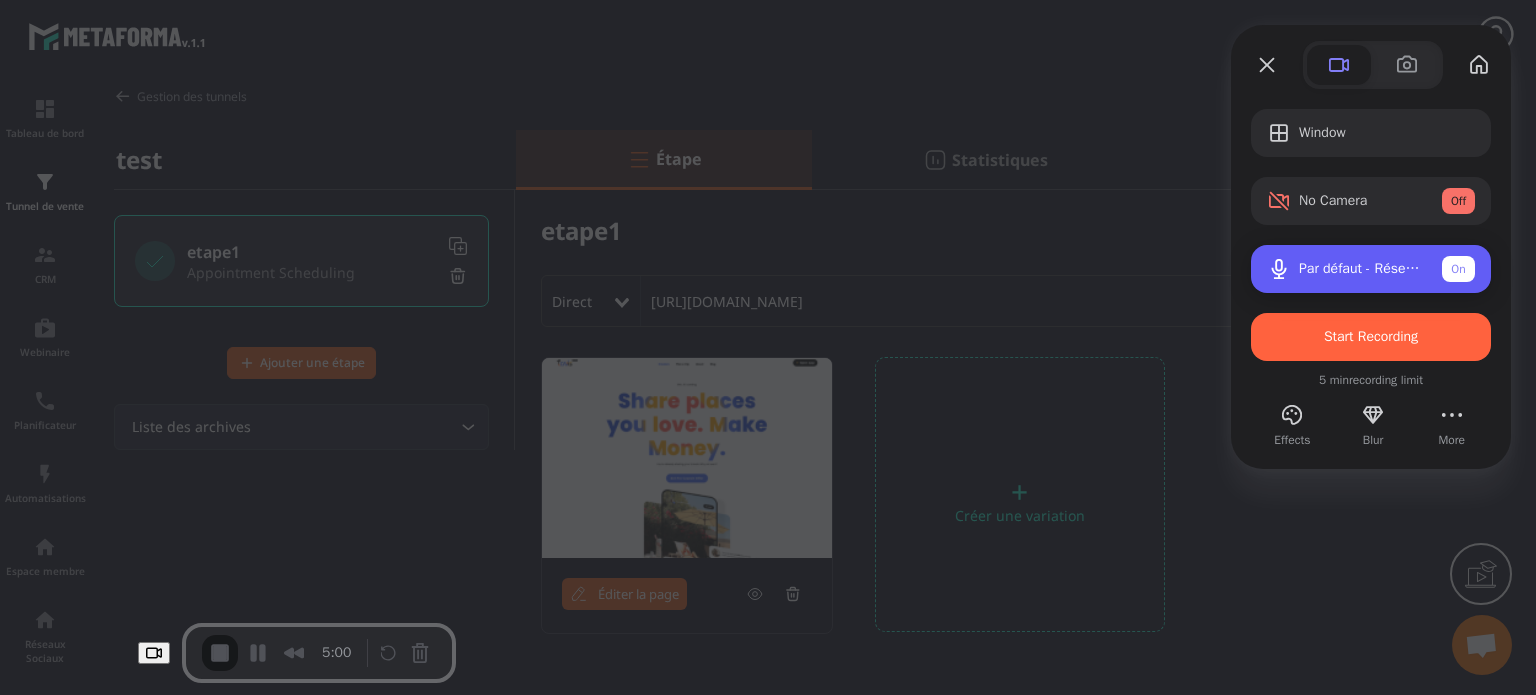 click on "Par défaut - Réseau de microphones (2- Technologie Intel® Smart Sound pour microphones numériques) On" at bounding box center [1371, 269] 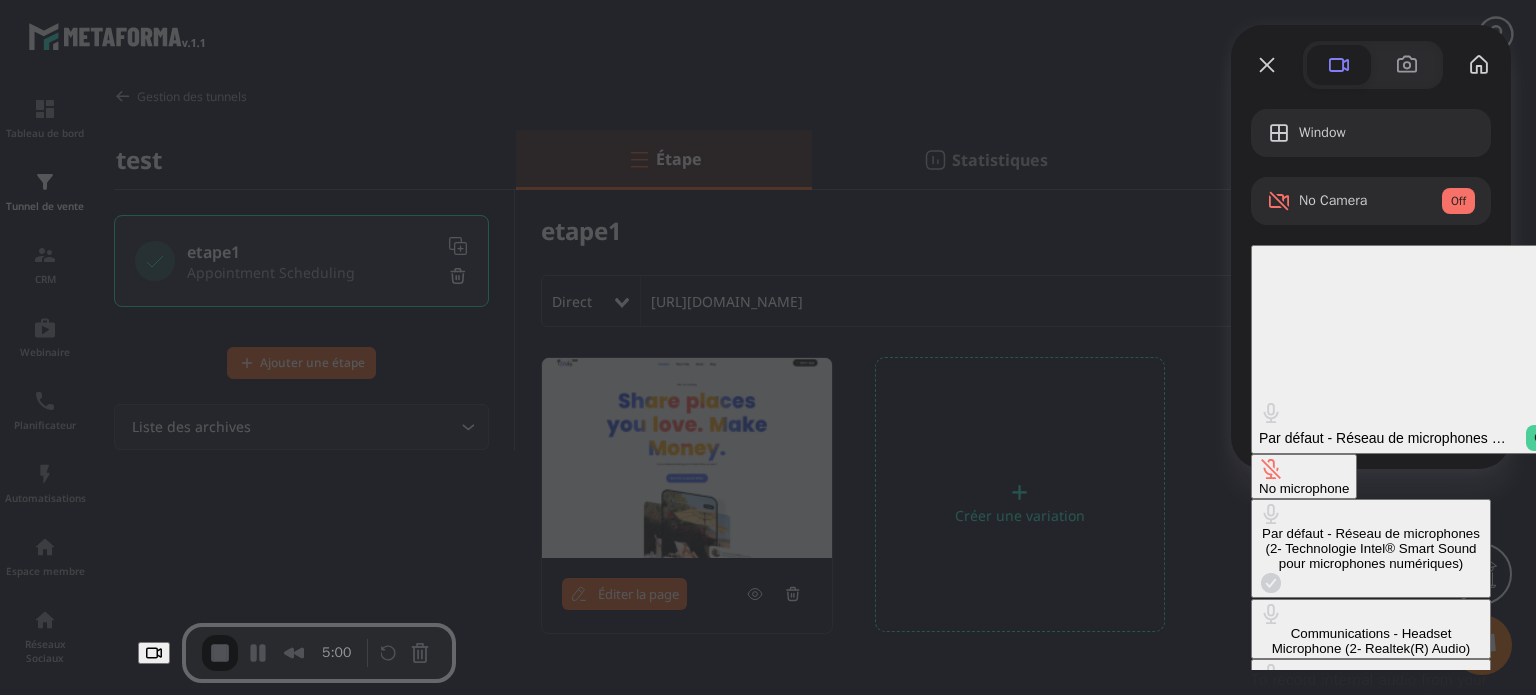 click on "No microphone" at bounding box center [1304, 476] 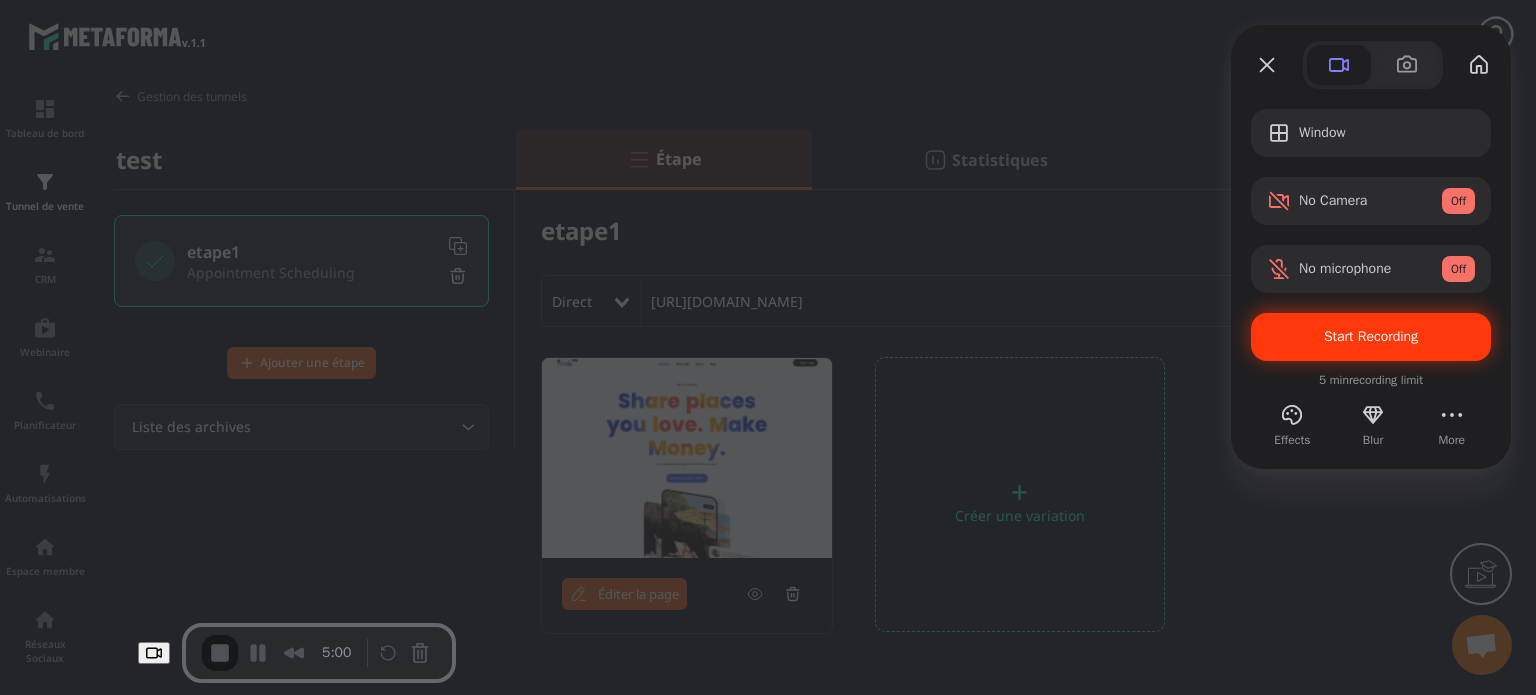 click on "Start Recording" at bounding box center [1371, 336] 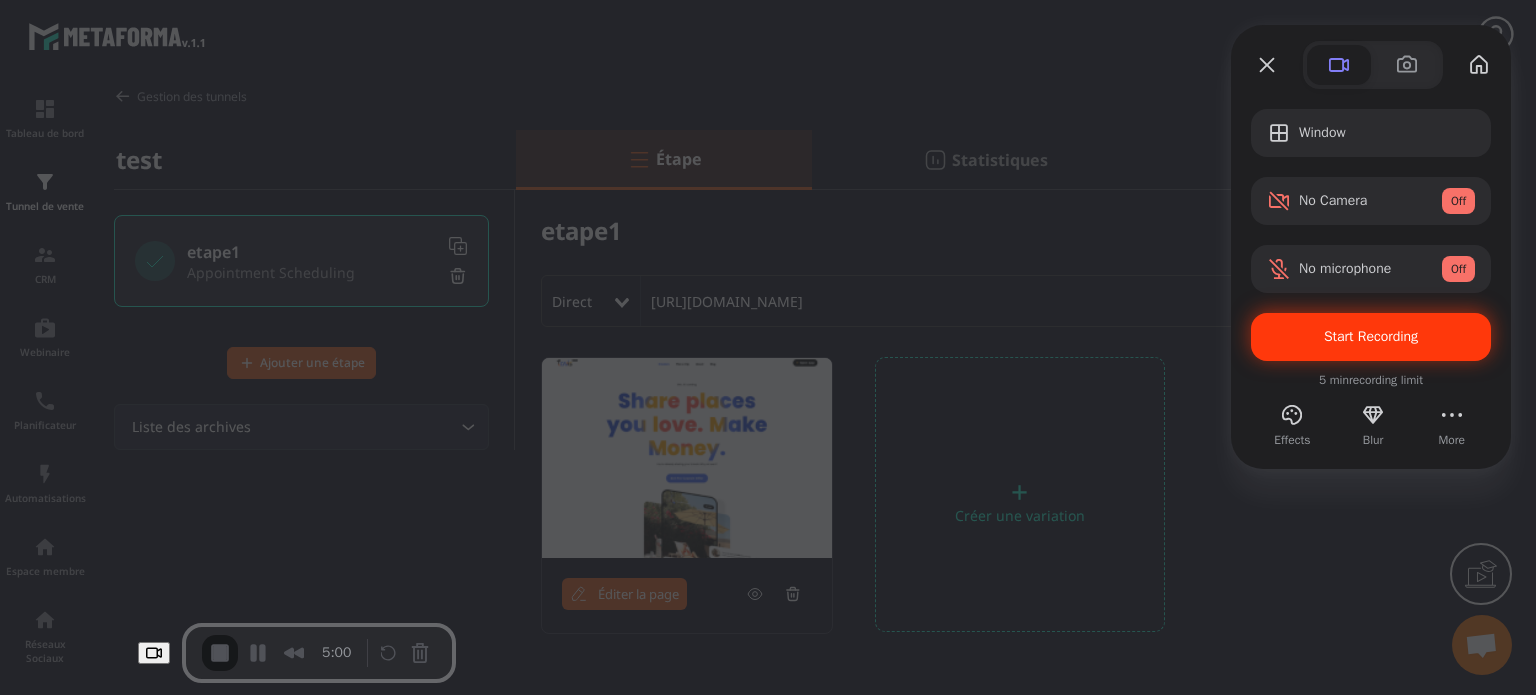 click on "Yes, proceed" at bounding box center (435, 1580) 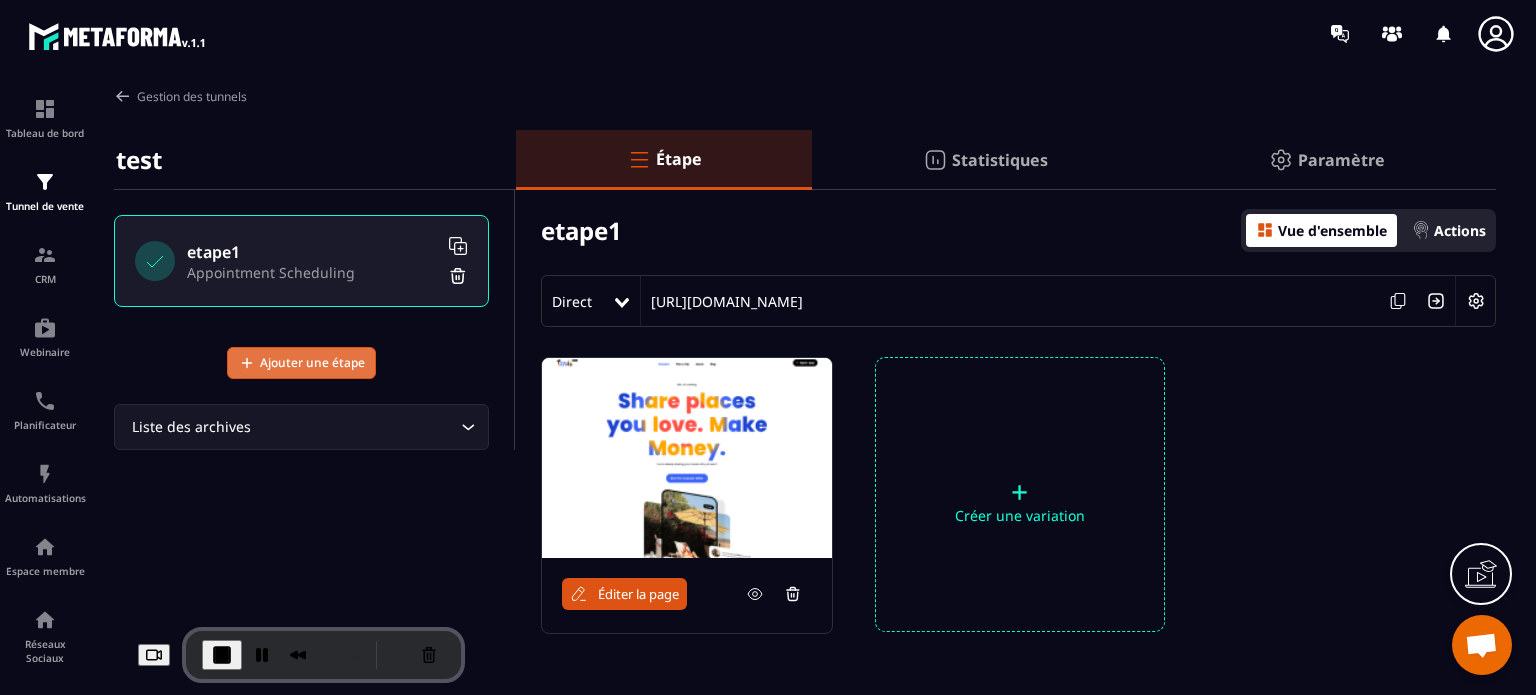 click on "Ajouter une étape" at bounding box center (312, 363) 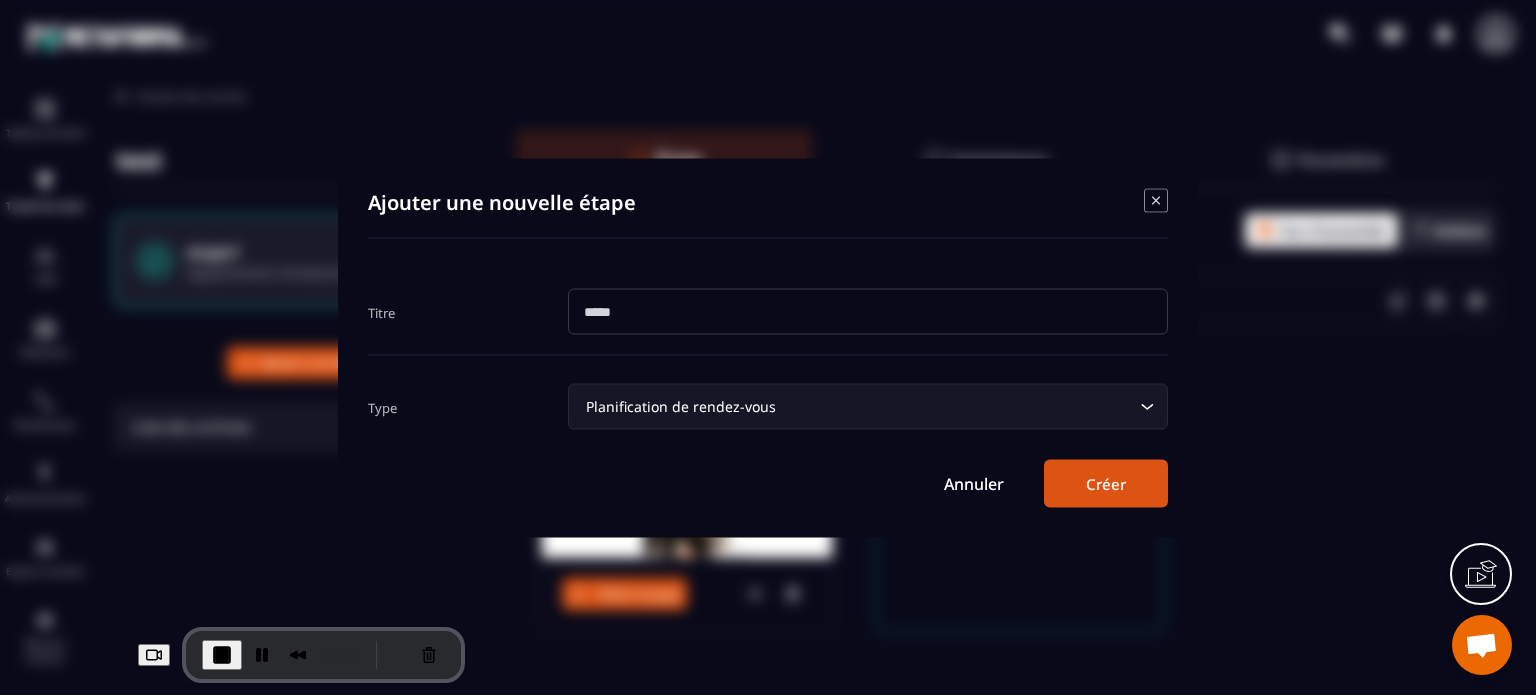 click at bounding box center (868, 311) 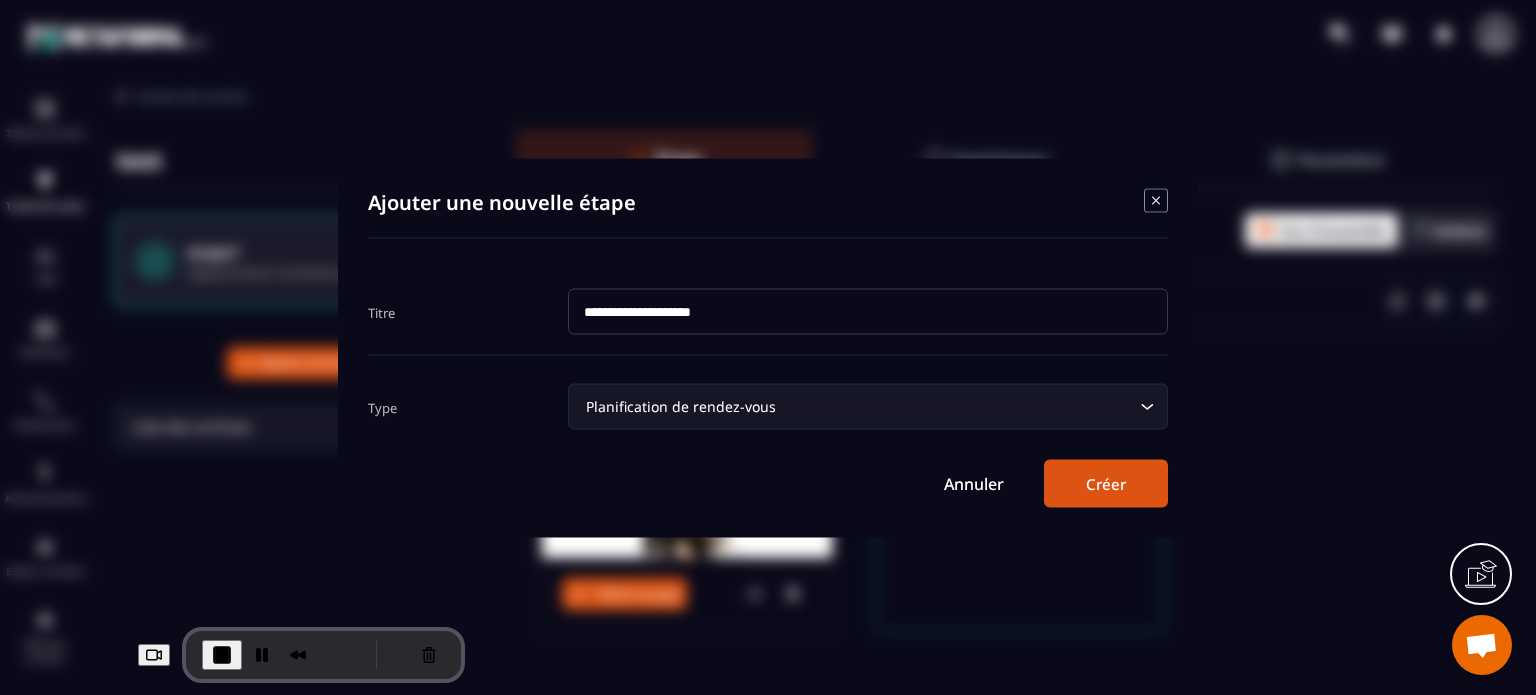 type on "**********" 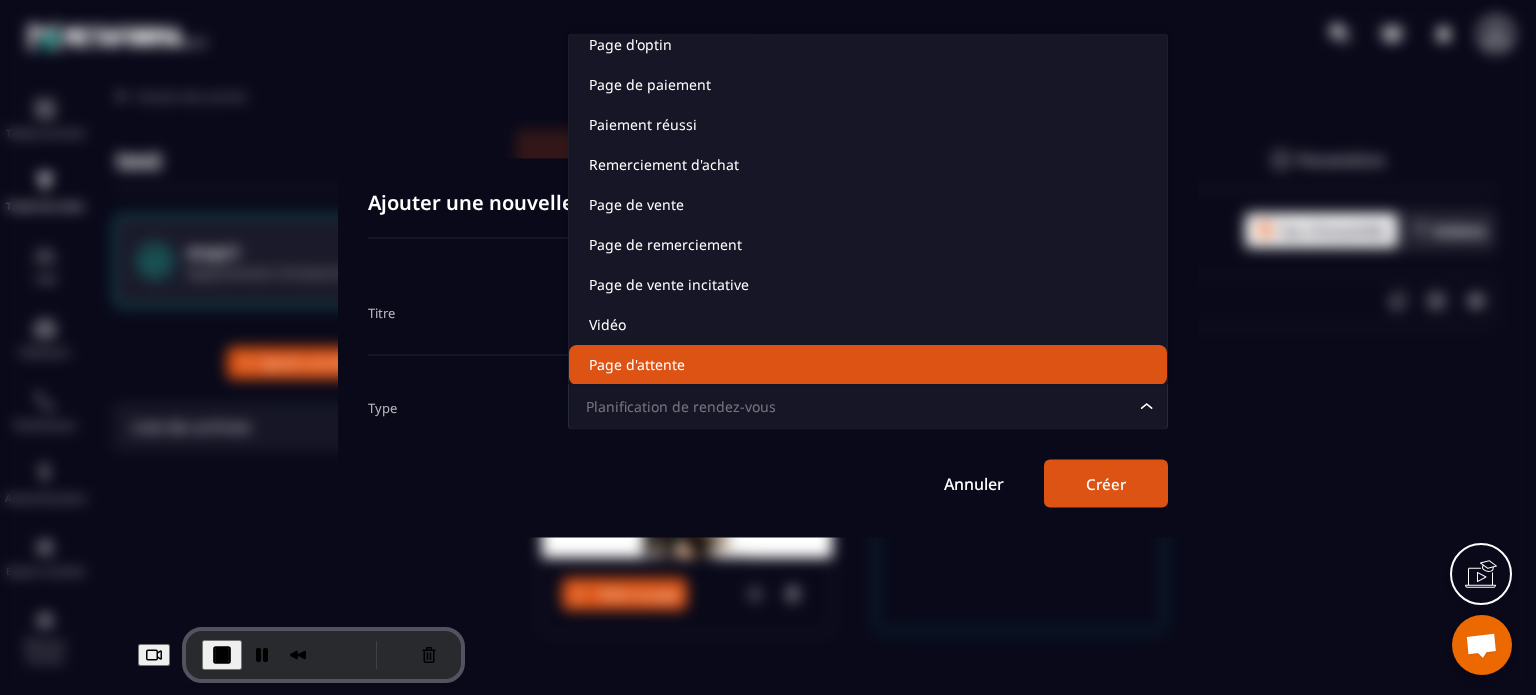 scroll, scrollTop: 135, scrollLeft: 0, axis: vertical 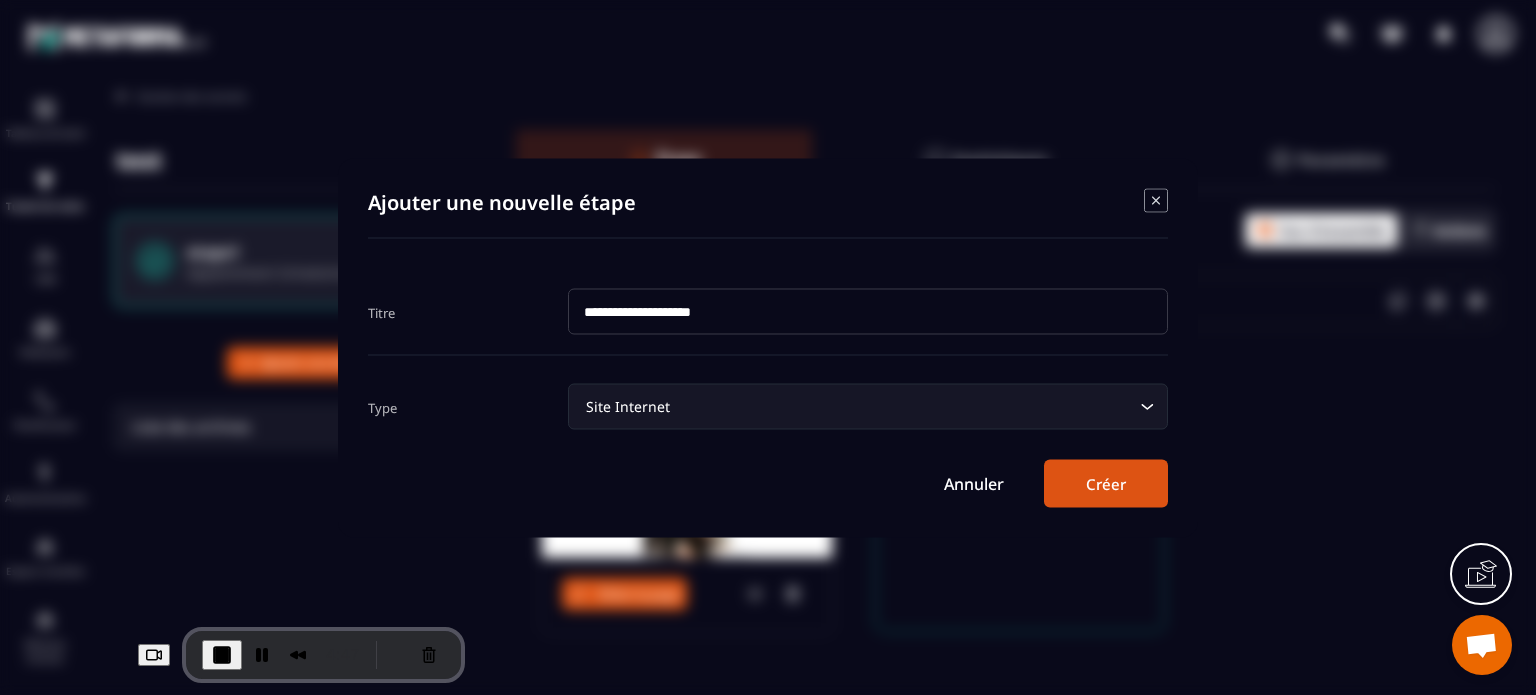 click on "Créer" at bounding box center (1106, 483) 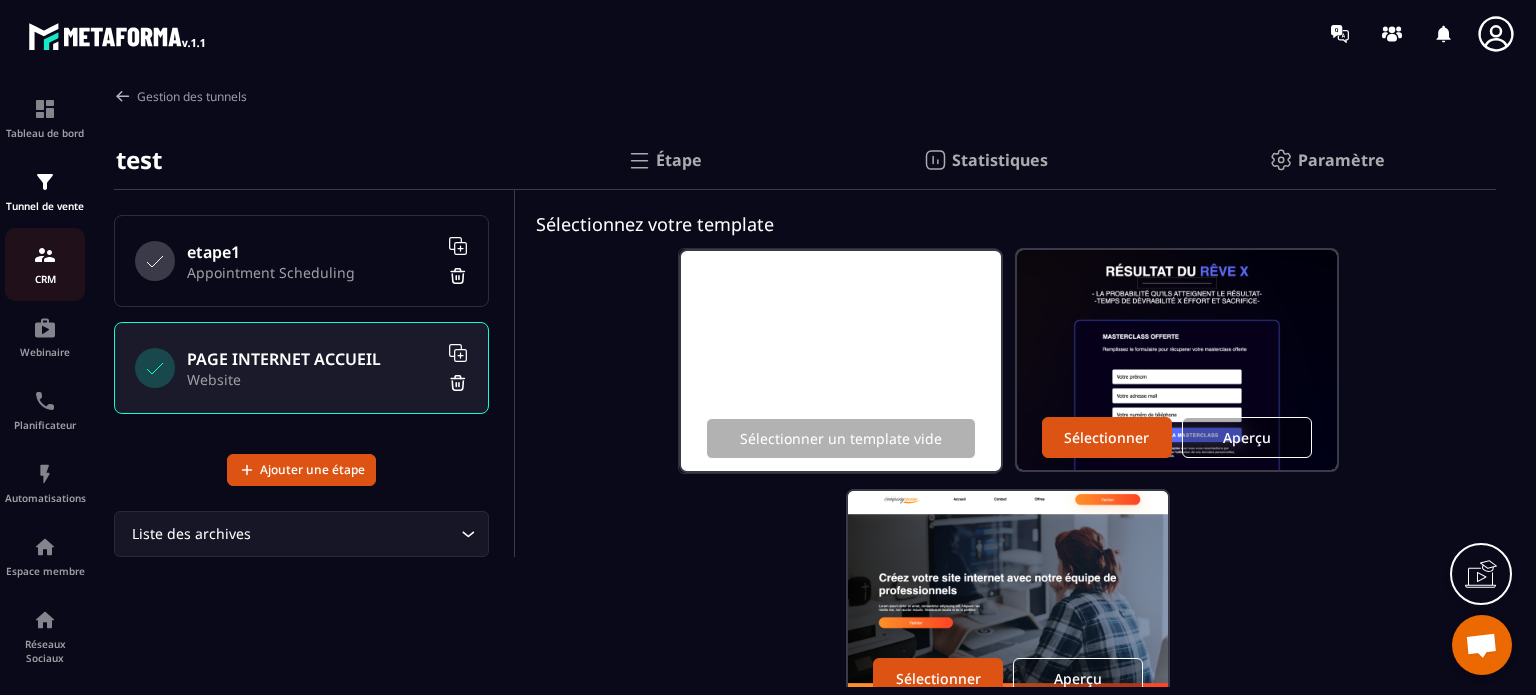 click on "CRM" 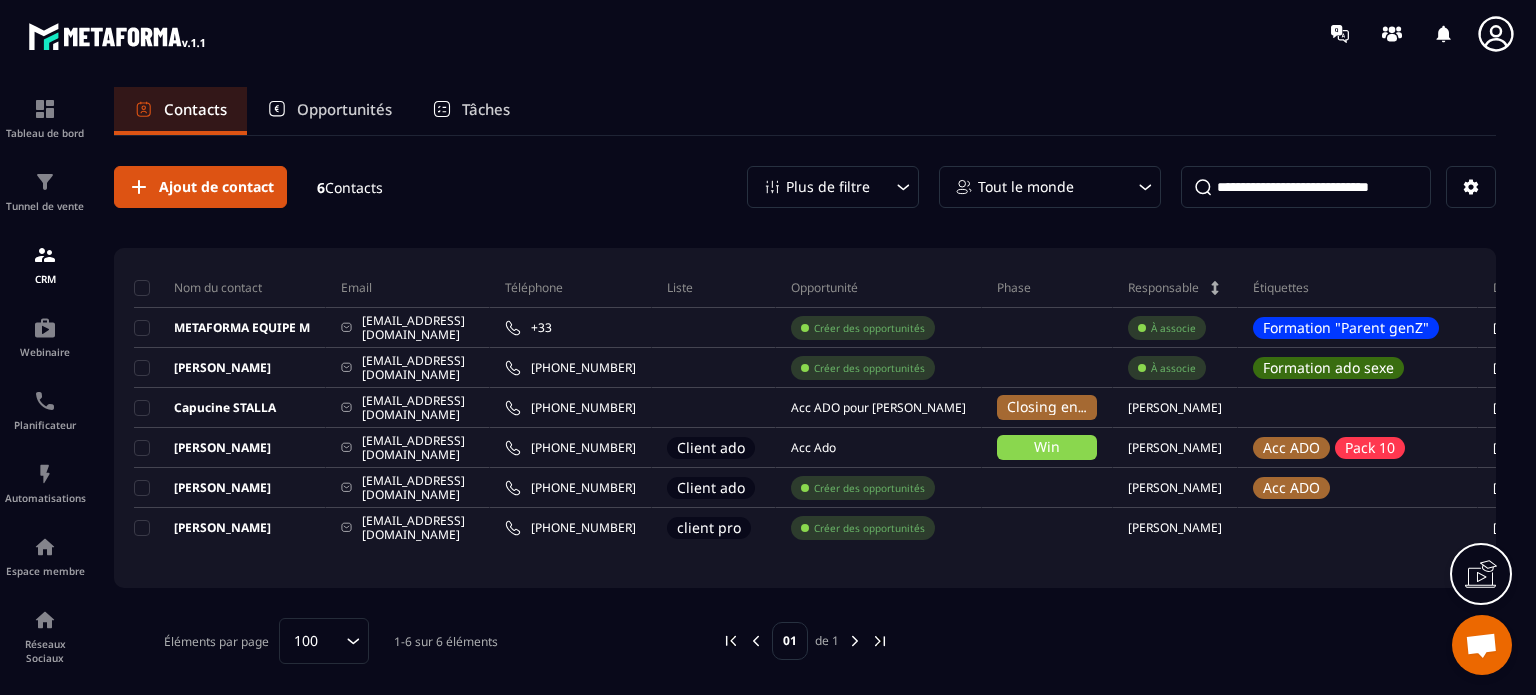 click 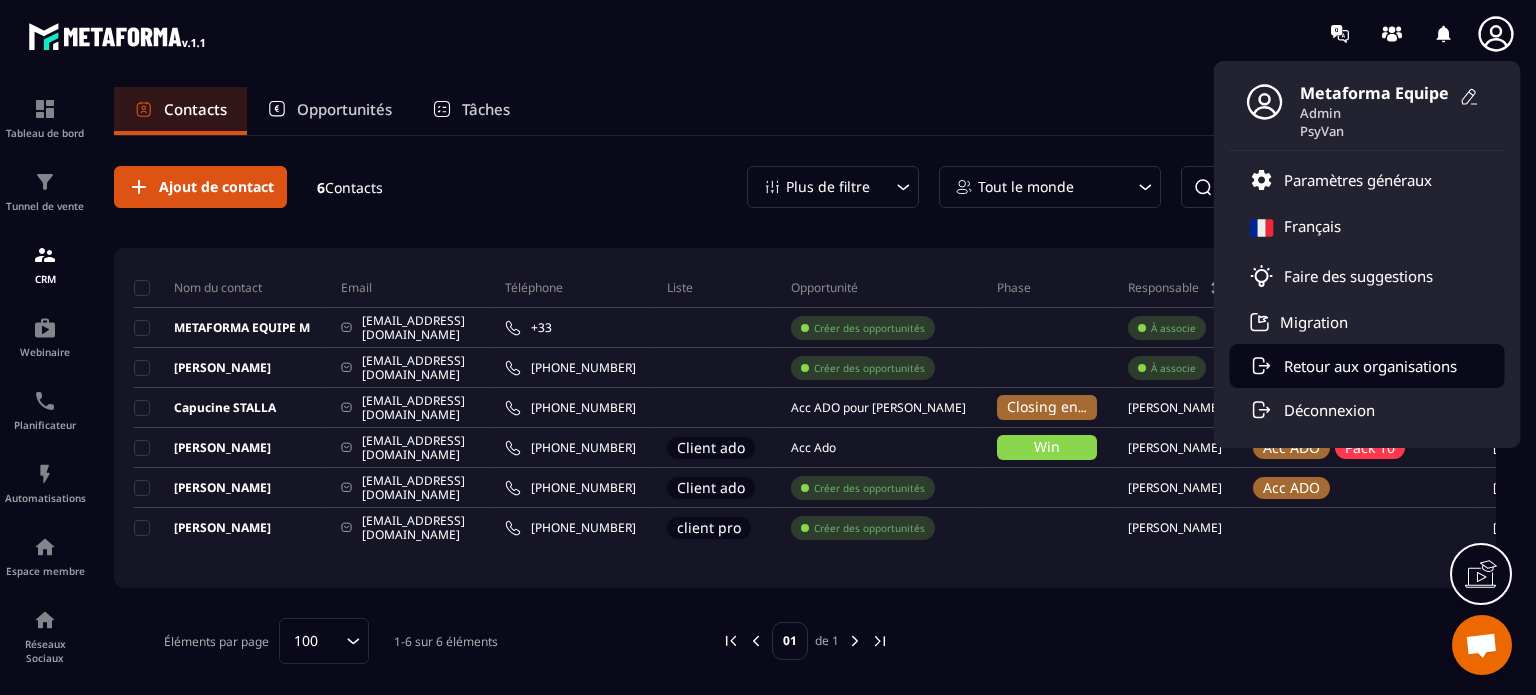 click on "Retour aux organisations" at bounding box center [1370, 366] 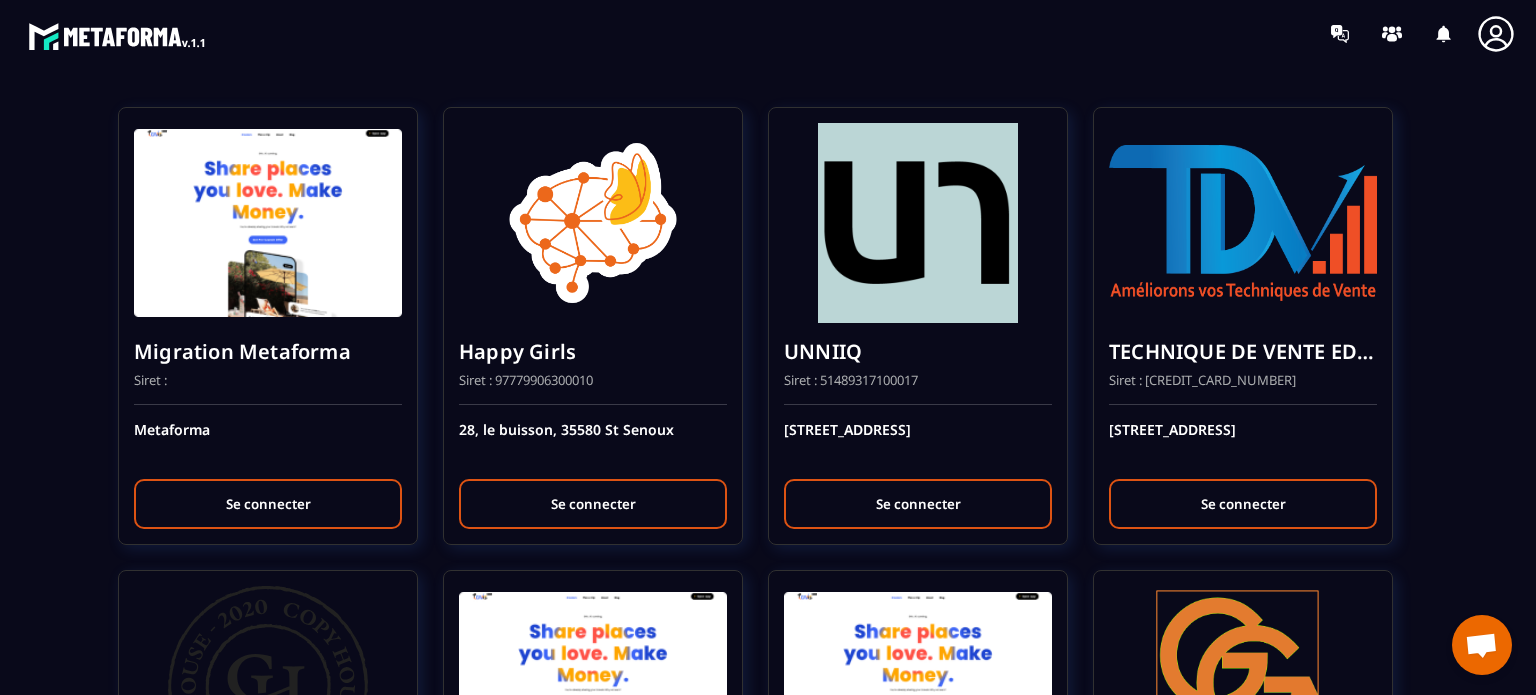 click on "Migration Metaforma  Siret :  Metaforma  Se connecter  Happy Girls  Siret : 97779906300010 28, le buisson, 35580 St Senoux  Se connecter  UNNIIQ  Siret : 51489317100017 [STREET_ADDRESS] connecter  TECHNIQUE DE VENTE EDITION  Siret : [CREDIT_CARD_NUMBER] 122 [STREET_ADDRESS] connecter  [GEOGRAPHIC_DATA]  Siret : 91121337900017 [STREET_ADDRESS] [GEOGRAPHIC_DATA]  Siret :  [GEOGRAPHIC_DATA]-Castel 10  Se connecter  SOLUTIONS ET MANAGERS  Siret : 52195291100027 613 [STREET_ADDRESS]  Siret : 97842969400018 [STREET_ADDRESS]  Se connecter  Et si on s'posait ?  Siret : 92085819800012 934 route d'oilly  Se connecter  KILUKRU  Siret : 789715935 4 Route du [GEOGRAPHIC_DATA]  Se connecter  SARL ORGONITES  Siret : 899 435 713 00016 [STREET_ADDRESS] connecter  [PERSON_NAME]  Siret : 52510184600067 [STREET_ADDRESS] connecter  Aligner  Siret : 84416062200024 254 [GEOGRAPHIC_DATA]  Se connecter  BR FORMATIONS  Siret : 91821302600019 [GEOGRAPHIC_DATA]" at bounding box center [768, 2230] 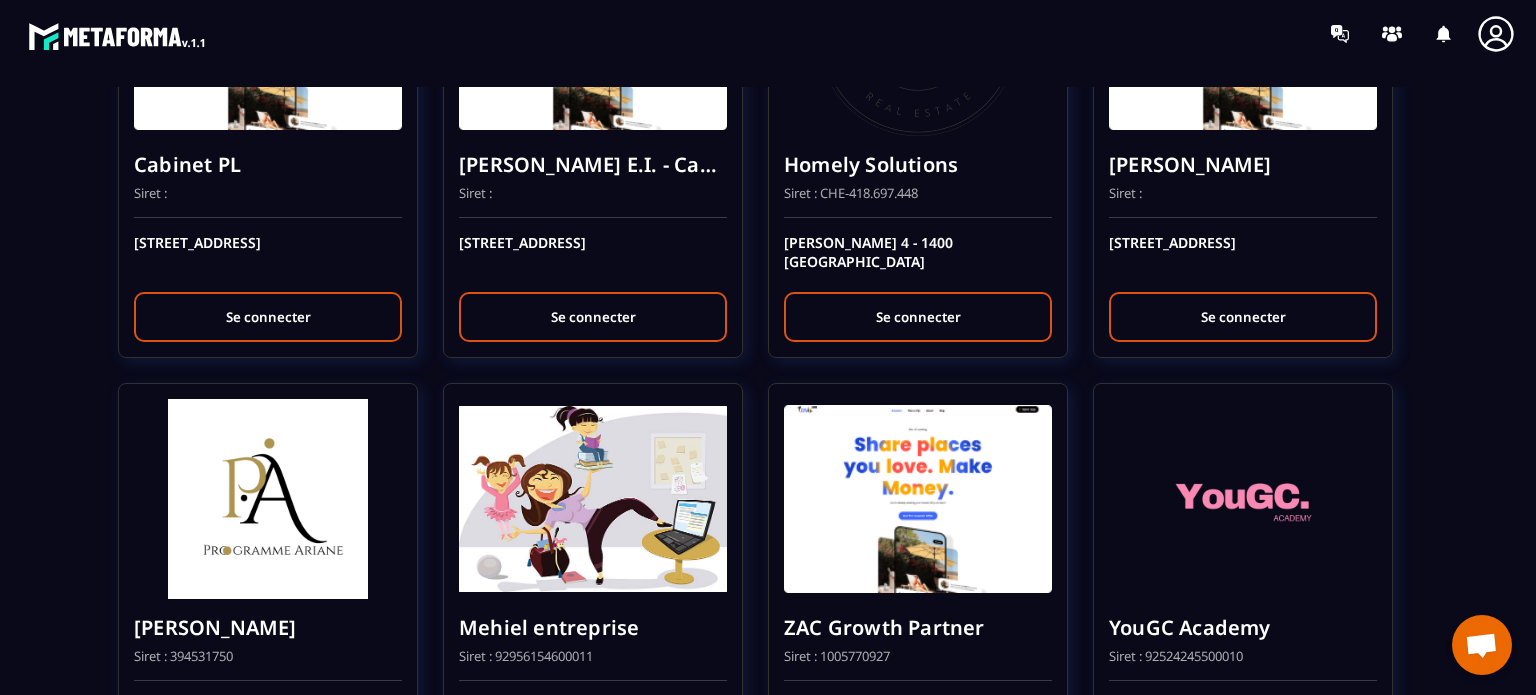 scroll, scrollTop: 2240, scrollLeft: 0, axis: vertical 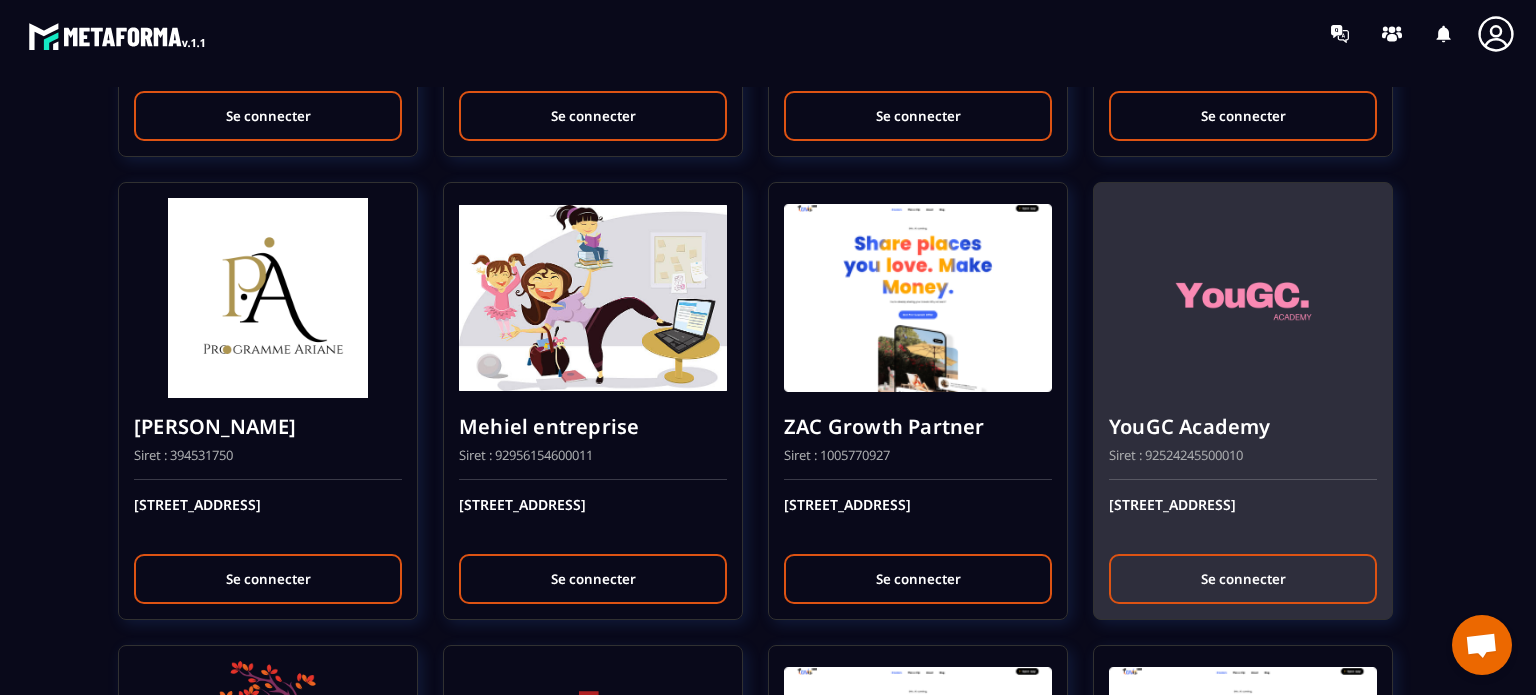 click at bounding box center [1243, 298] 